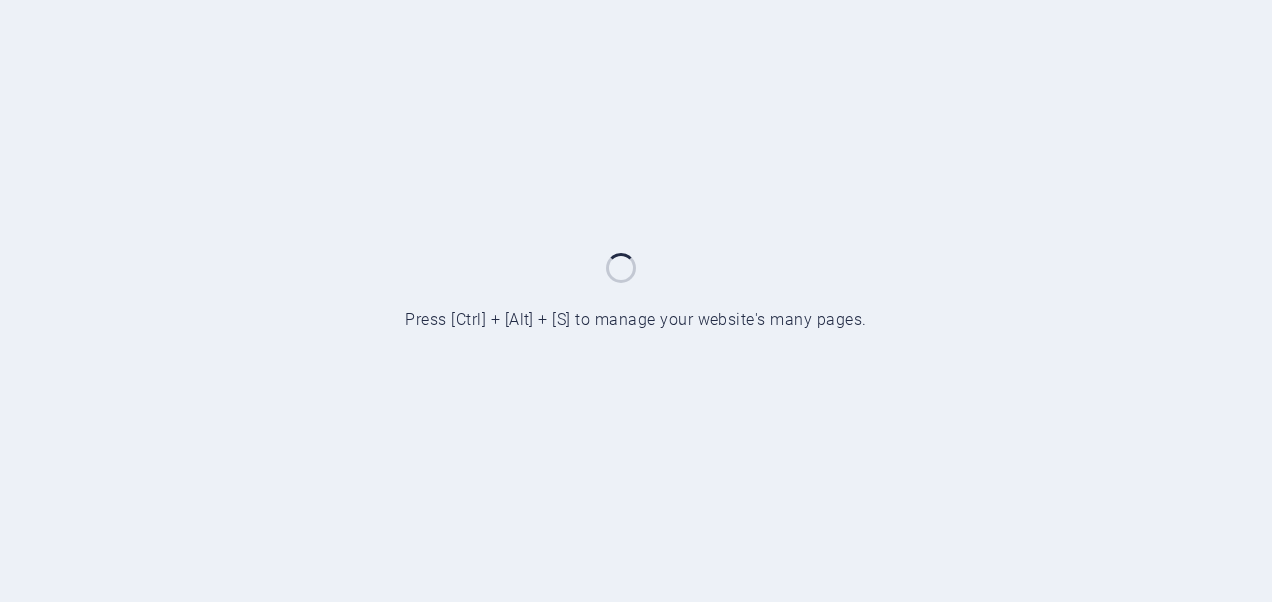 scroll, scrollTop: 0, scrollLeft: 0, axis: both 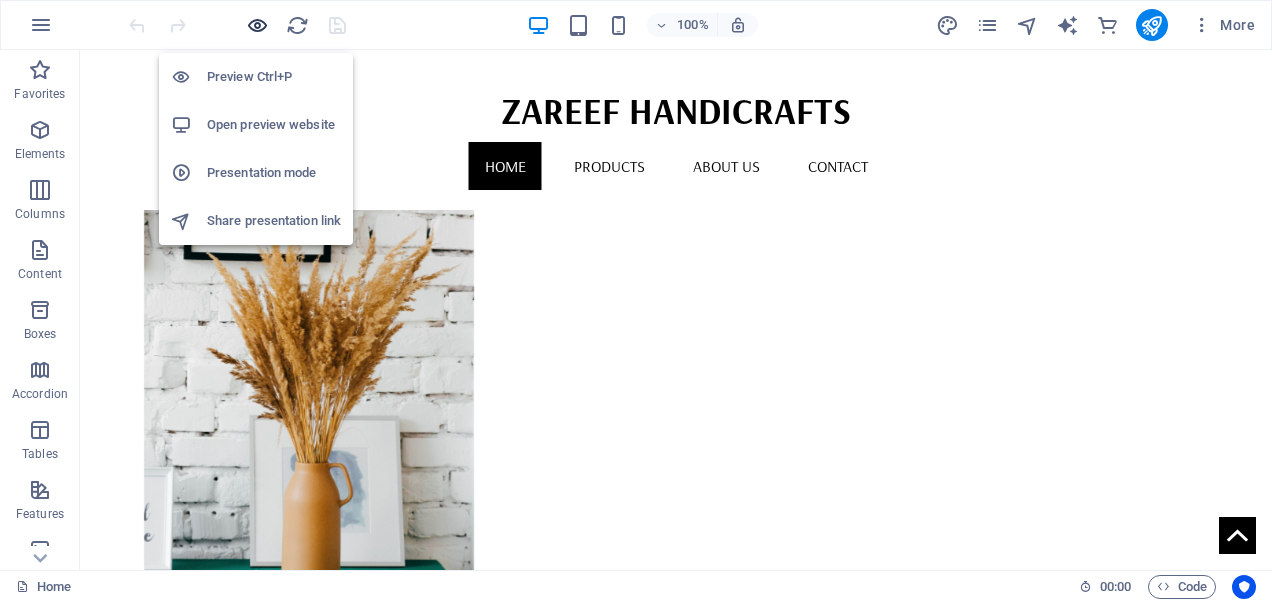 click at bounding box center (257, 25) 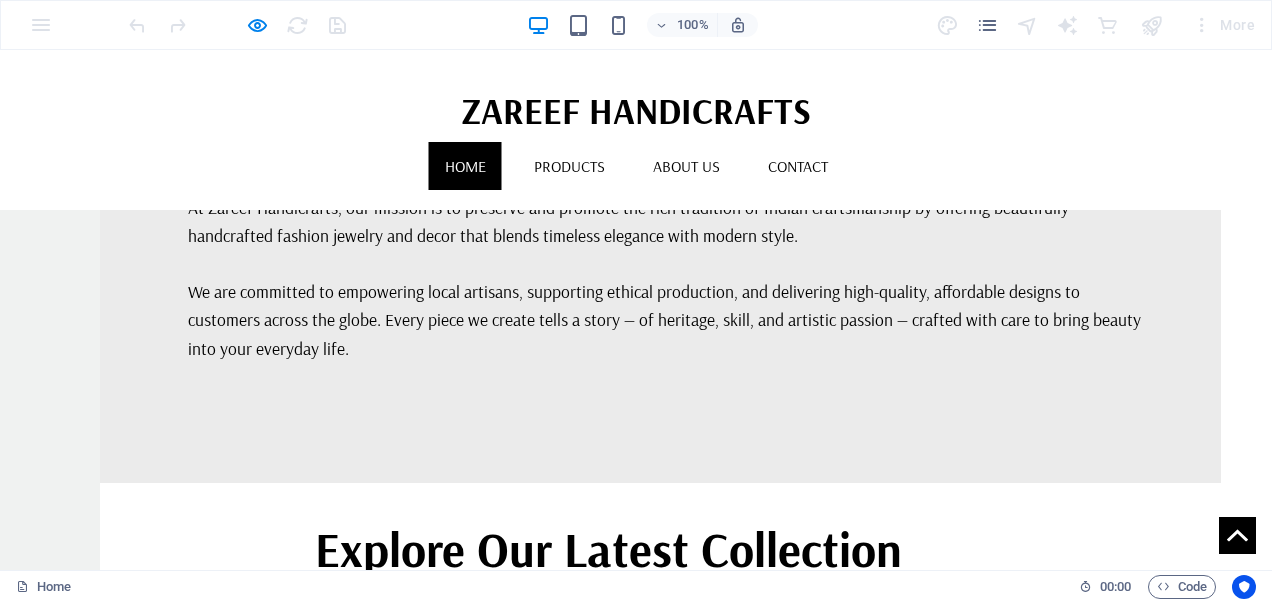 scroll, scrollTop: 3749, scrollLeft: 0, axis: vertical 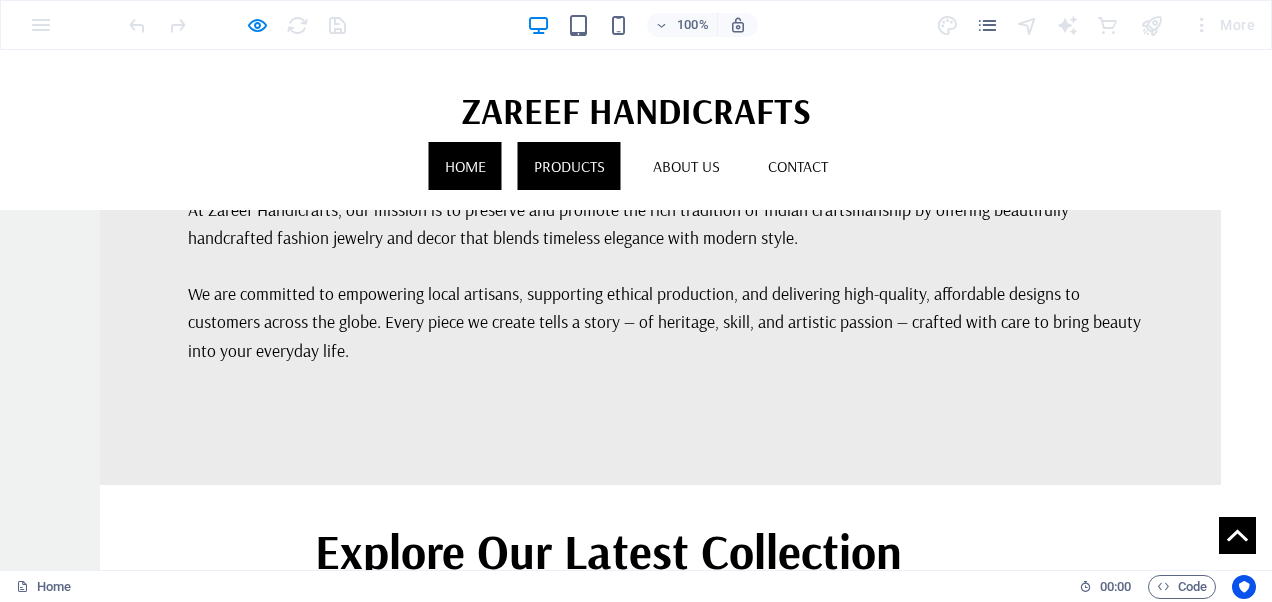 click on "Products" at bounding box center (569, 166) 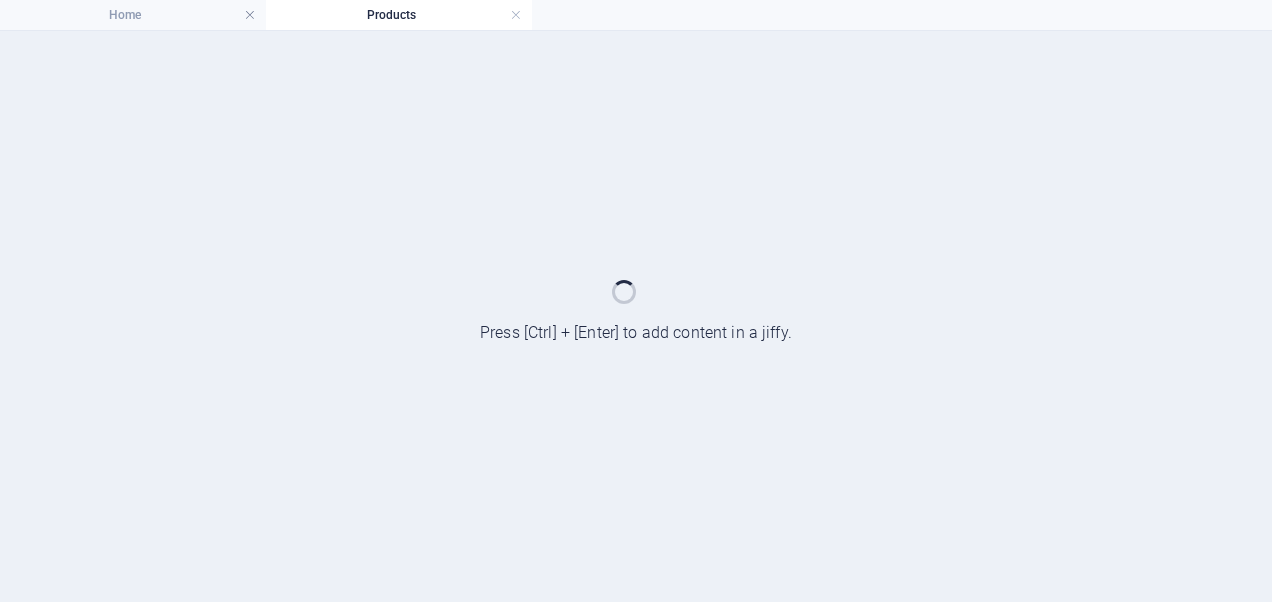 scroll, scrollTop: 0, scrollLeft: 0, axis: both 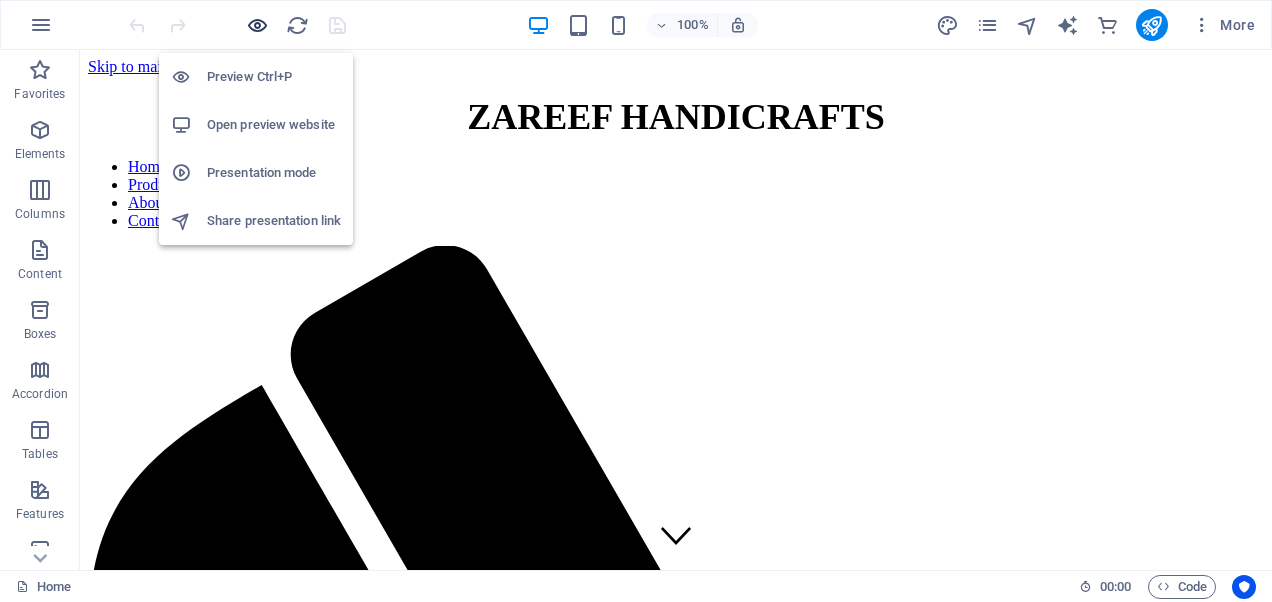 click at bounding box center [257, 25] 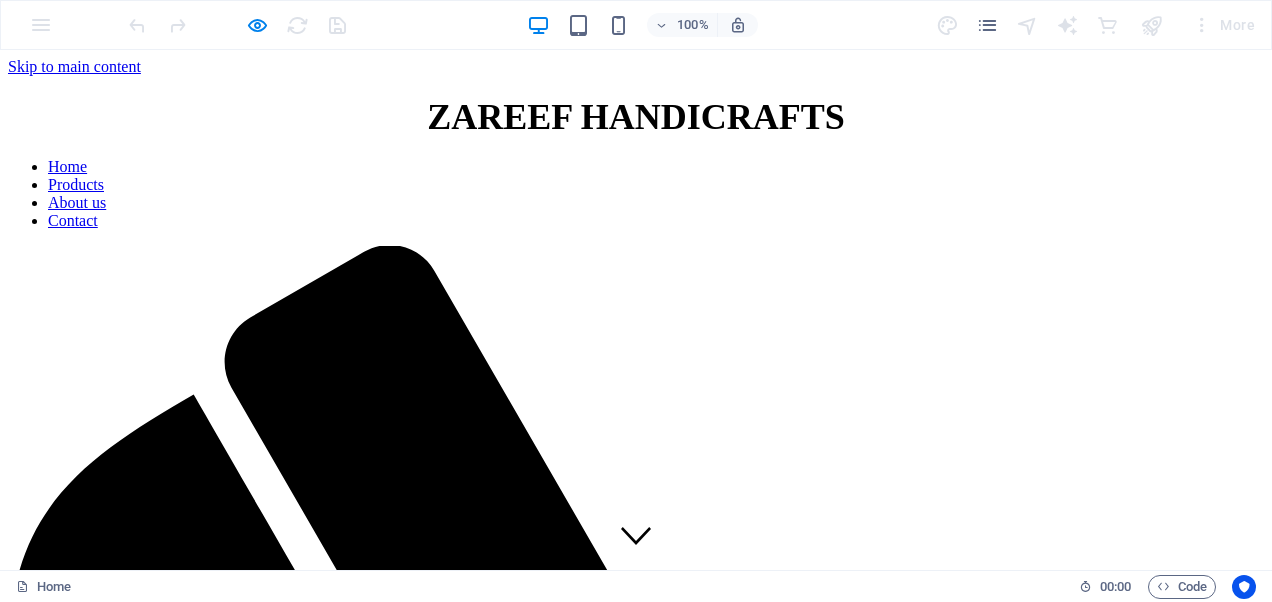 click on "Products" at bounding box center [76, 184] 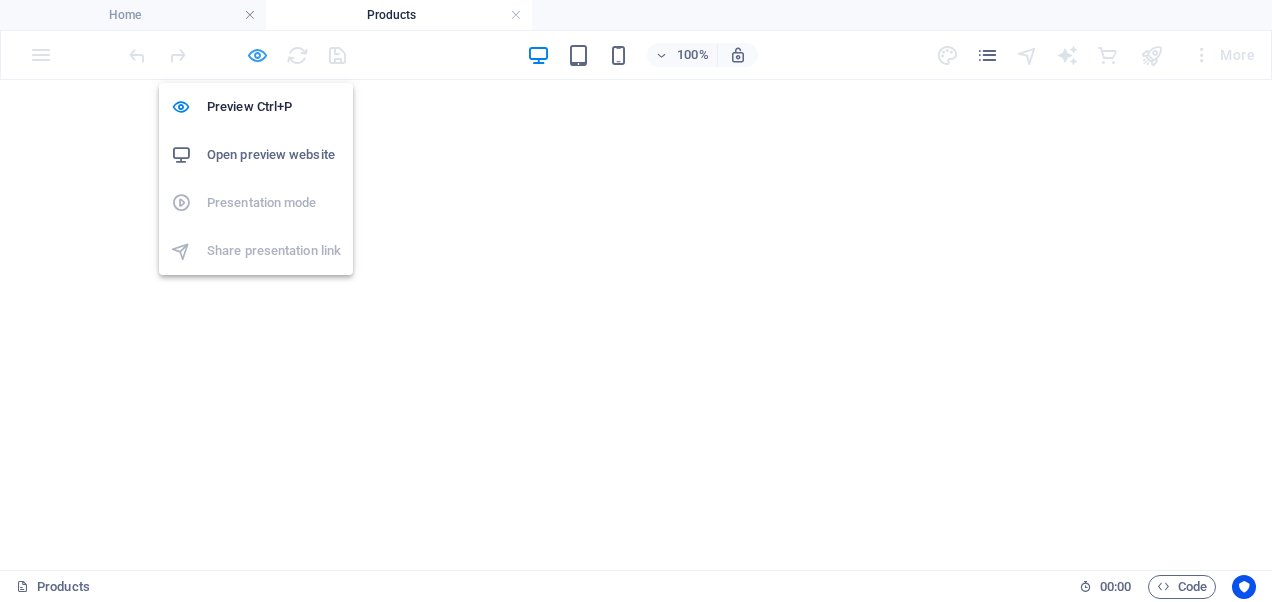 click at bounding box center [257, 55] 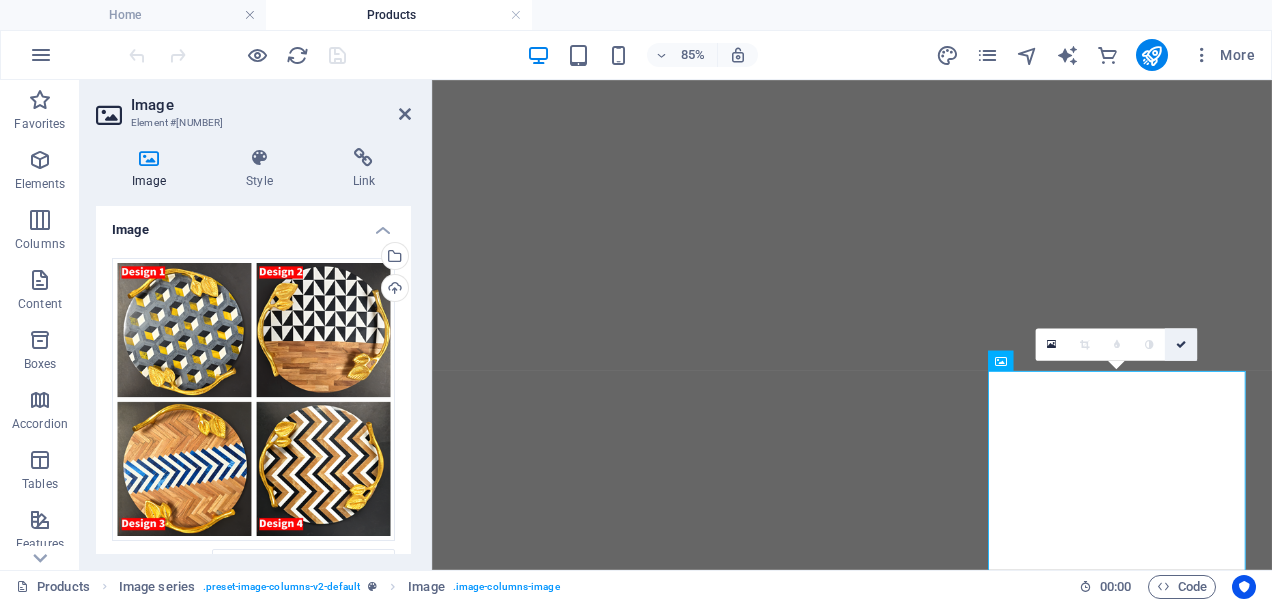 click at bounding box center (1181, 345) 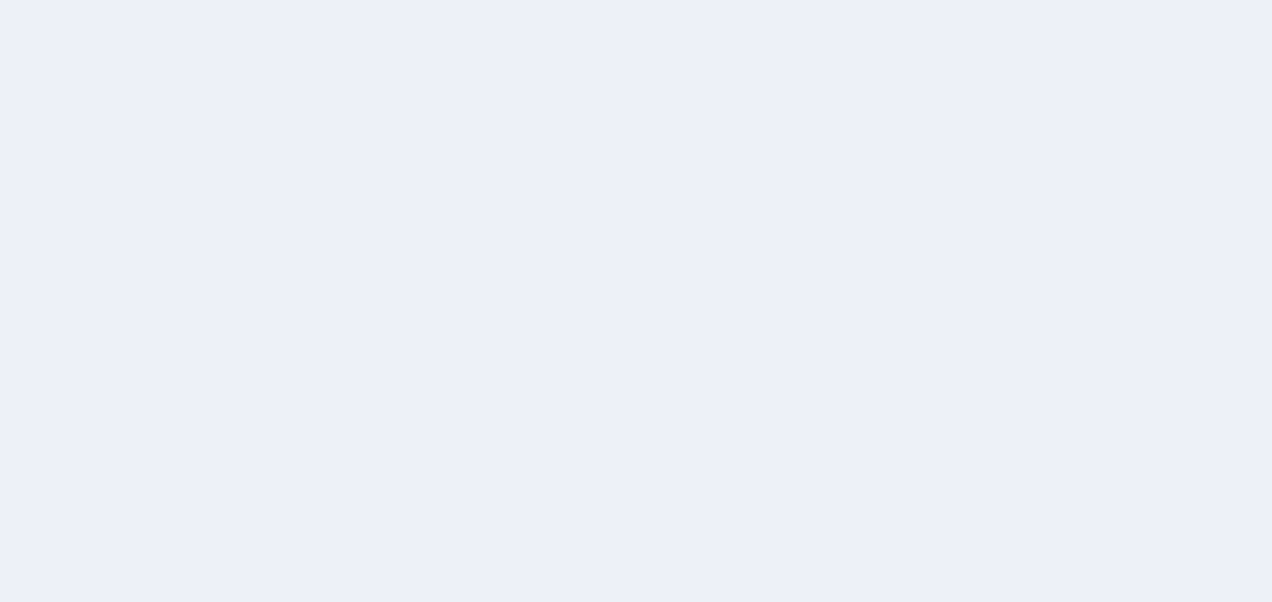 scroll, scrollTop: 0, scrollLeft: 0, axis: both 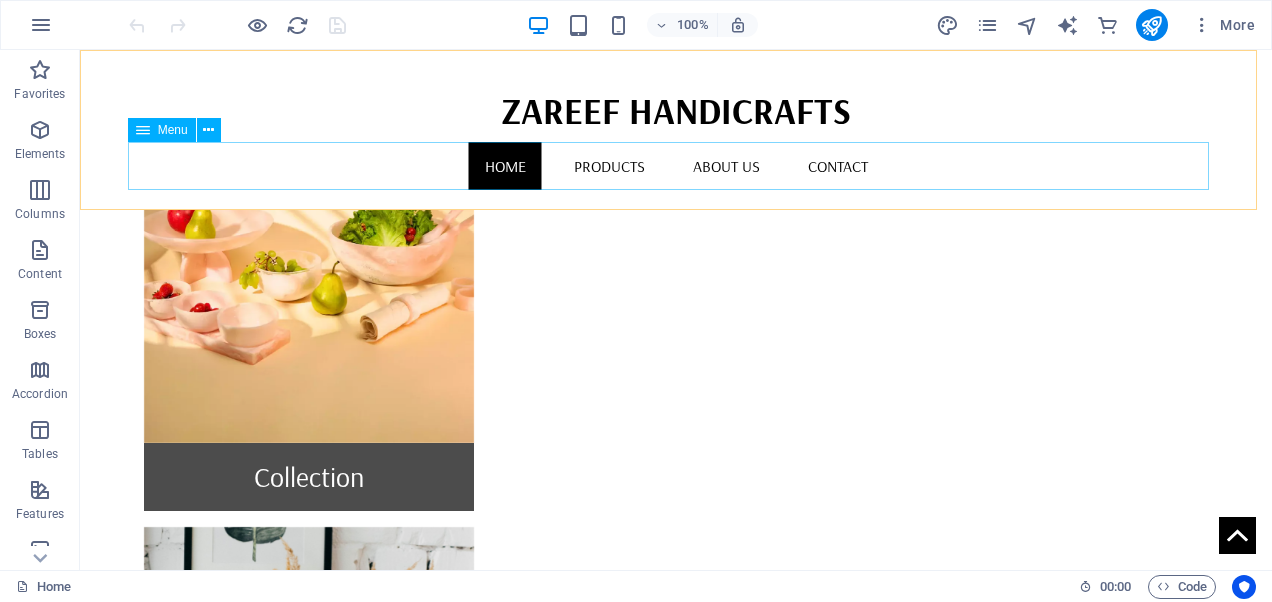 click on "Home Products About us Contact" at bounding box center [676, 166] 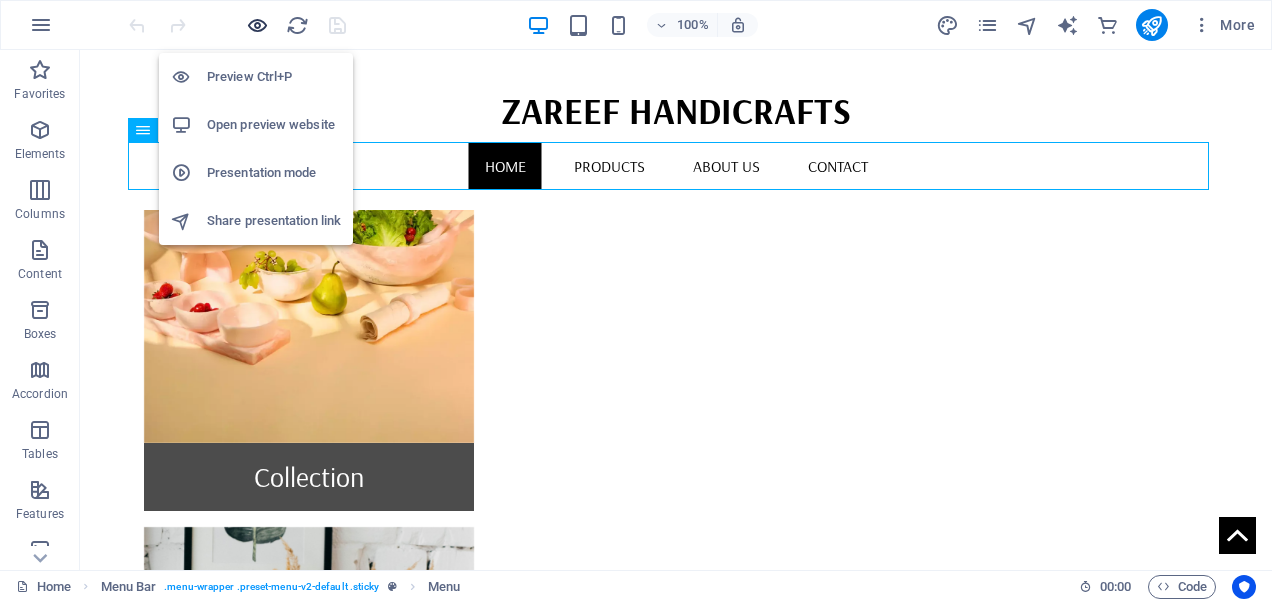 click at bounding box center [257, 25] 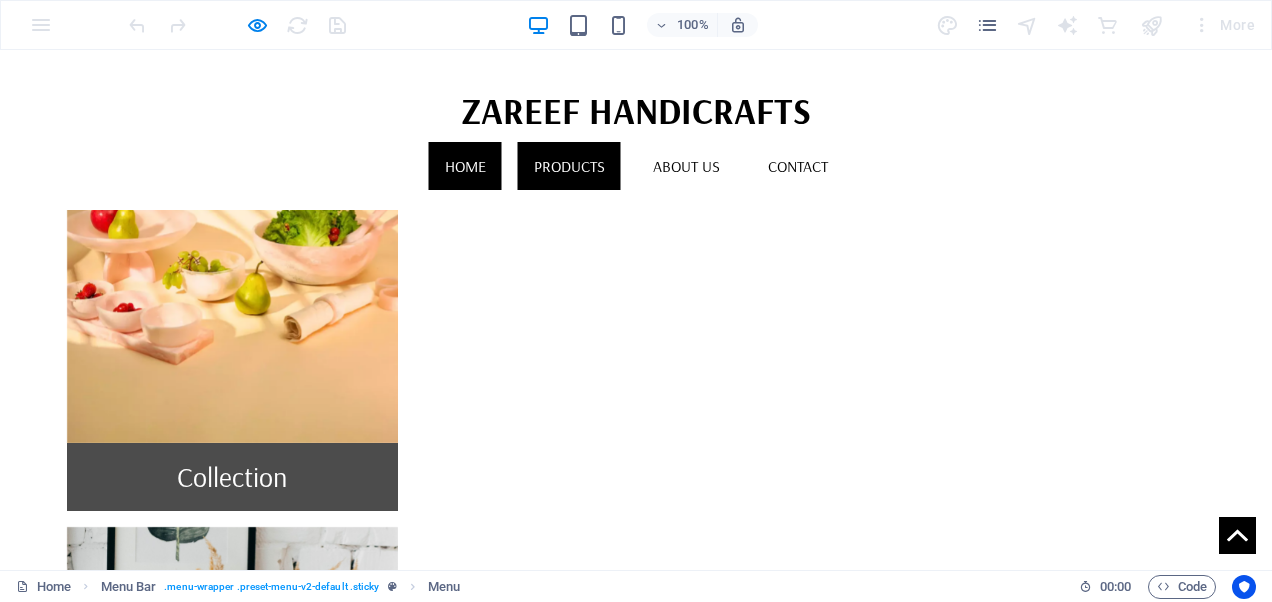 click on "Products" at bounding box center [569, 166] 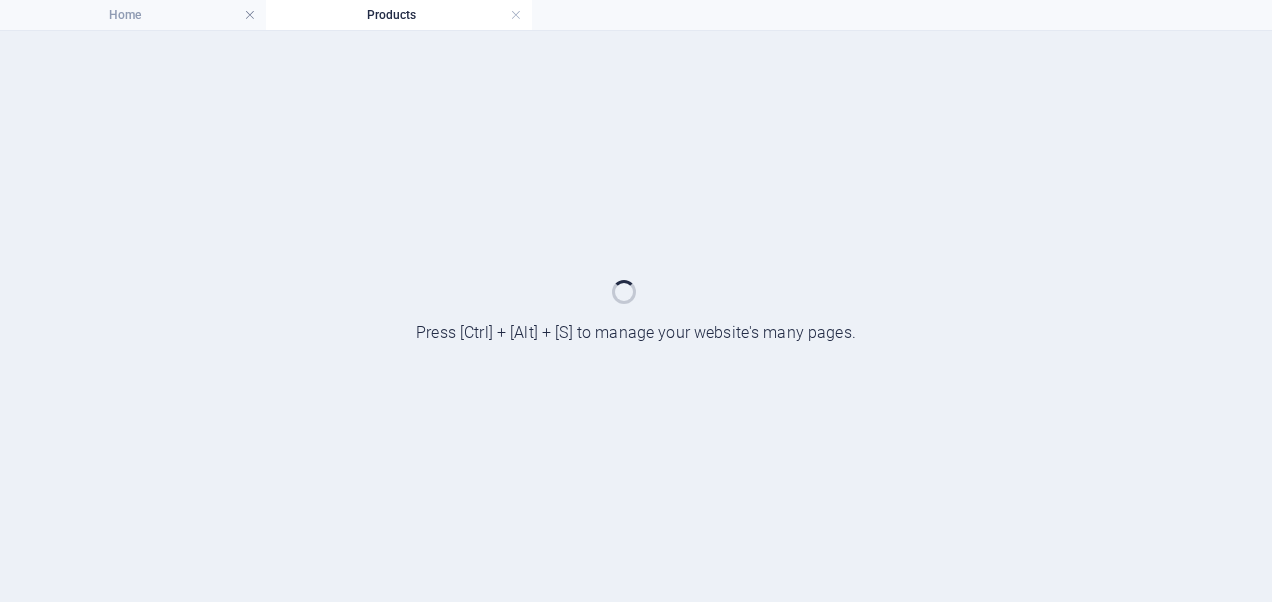 scroll, scrollTop: 0, scrollLeft: 0, axis: both 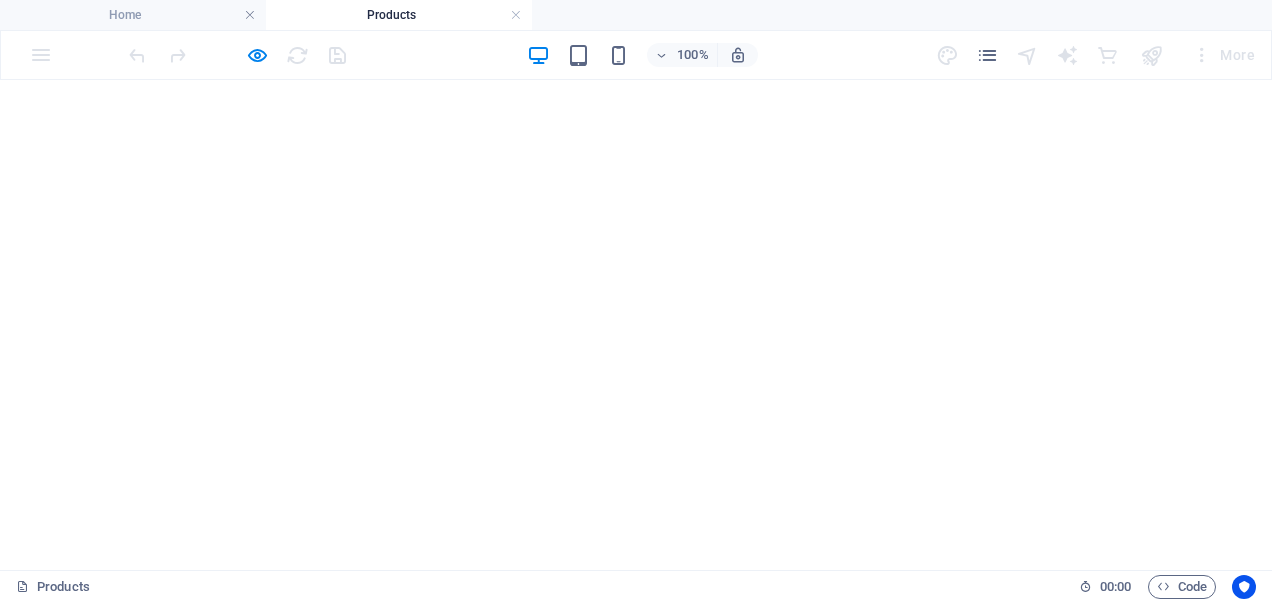 click at bounding box center [237, 55] 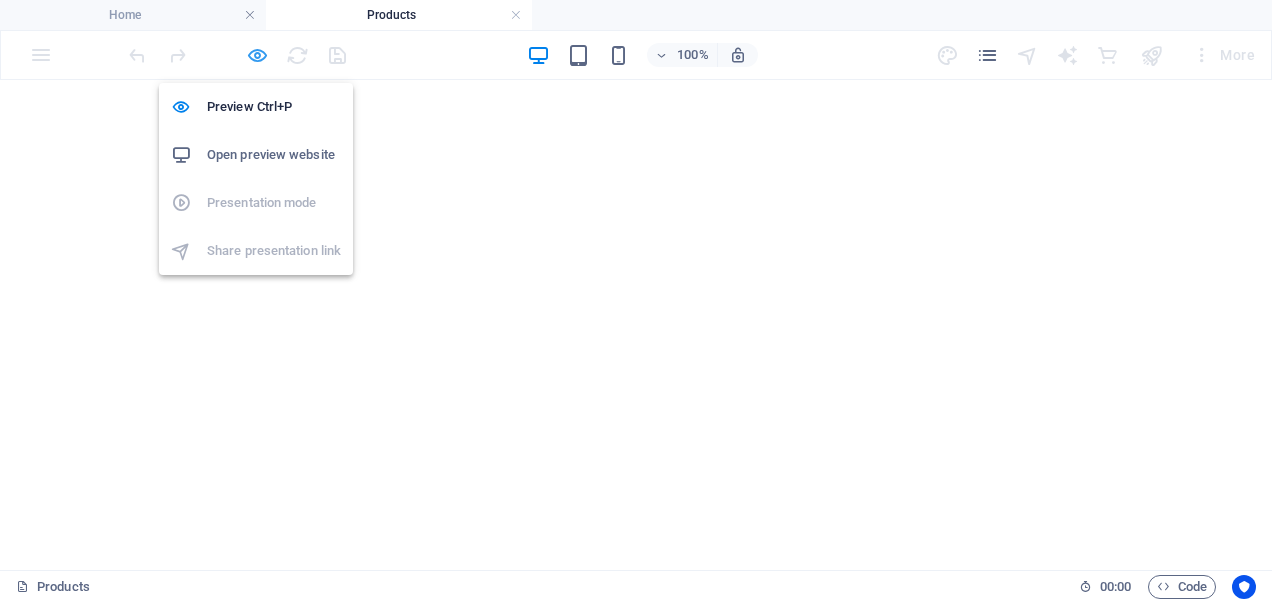 click at bounding box center [257, 55] 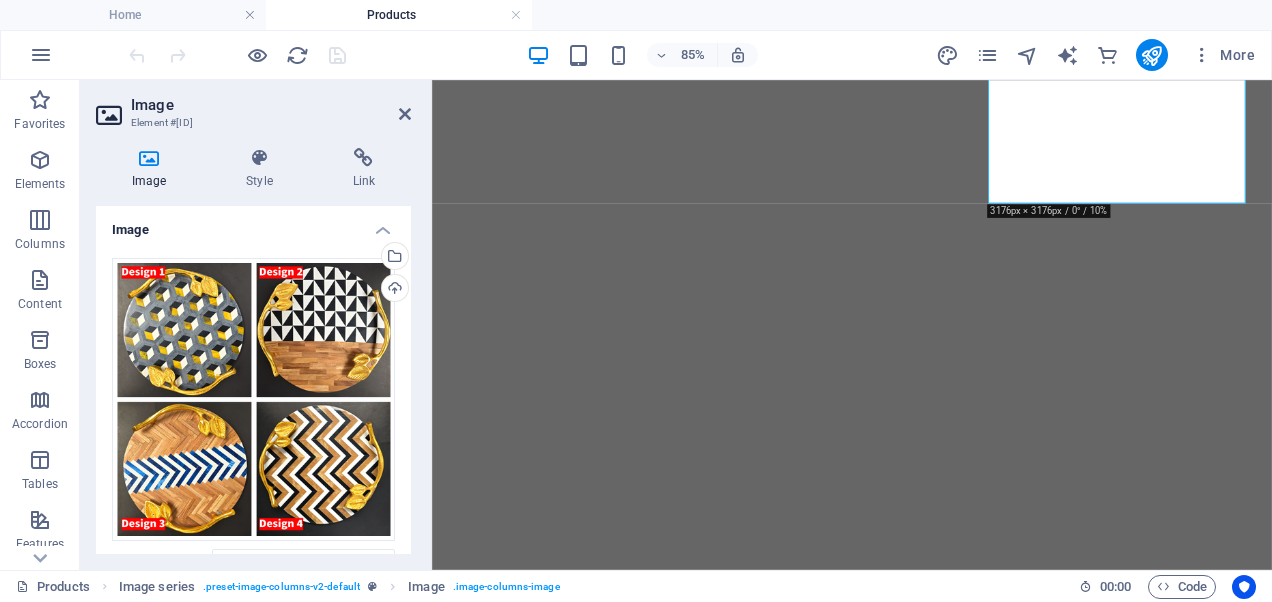 click on "Image Element #ed-818455540 Image Style Link Image Drag files here, click to choose files or select files from Files or our free stock photos & videos Select files from the file manager, stock photos, or upload file(s) Upload Width Default auto px rem % em vh vw Fit image Automatically fit image to a fixed width and height Height Default auto px Alignment Lazyload Loading images after the page loads improves page speed. Responsive Automatically load retina image and smartphone optimized sizes. Lightbox Use as headline The image will be wrapped in an H1 headline tag. Useful for giving alternative text the weight of an H1 headline, e.g. for the logo. Leave unchecked if uncertain. Optimized Images are compressed to improve page speed. Position Direction Custom X offset 50 px rem % vh vw Y offset 50 px rem % vh vw Text Float No float Image left Image right Determine how text should behave around the image. Text Alternative text Image caption Paragraph Format Normal Heading 1 Heading 2 Heading 3 Heading 4 Code 8 9" at bounding box center (256, 325) 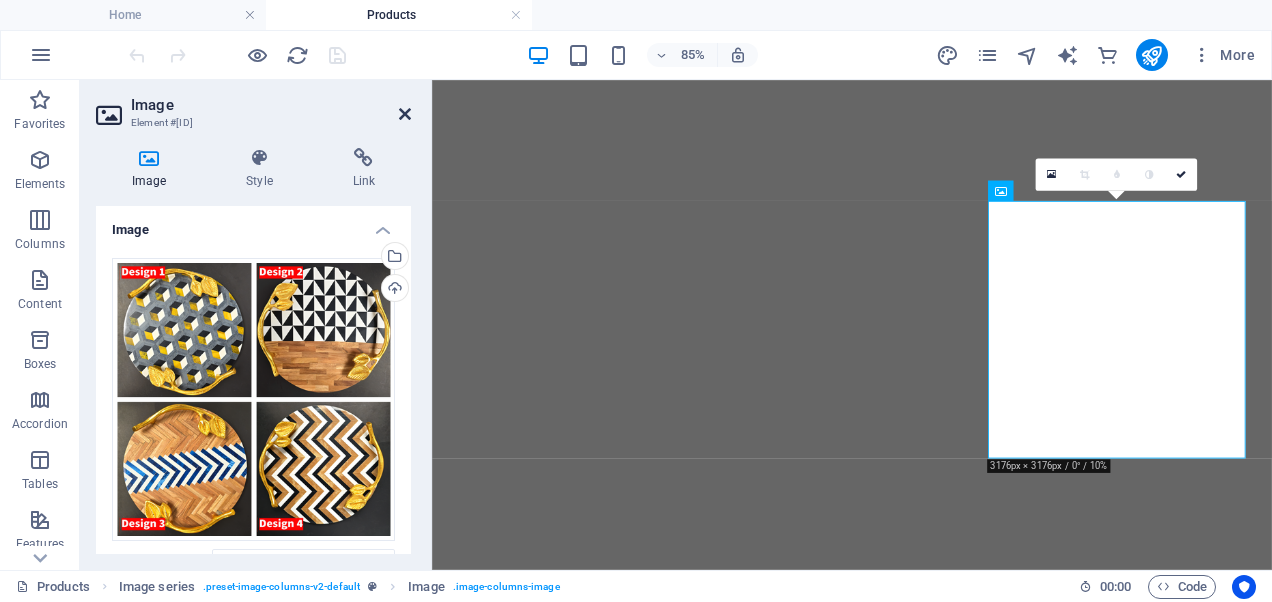 click at bounding box center (405, 114) 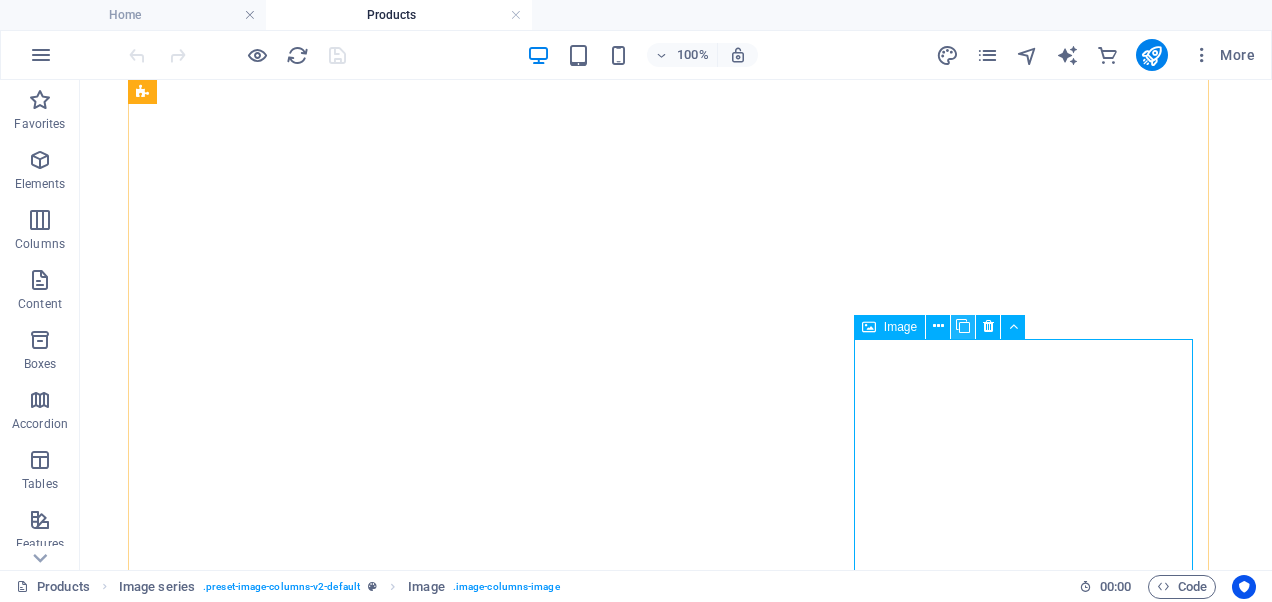 click at bounding box center (963, 326) 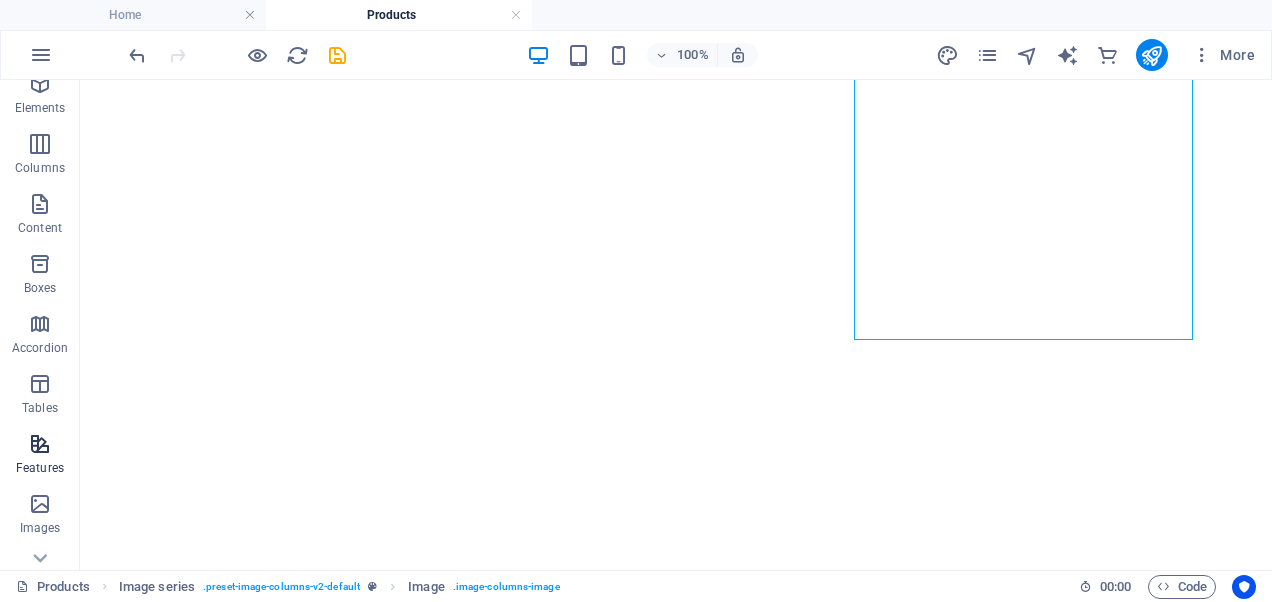 scroll, scrollTop: 100, scrollLeft: 0, axis: vertical 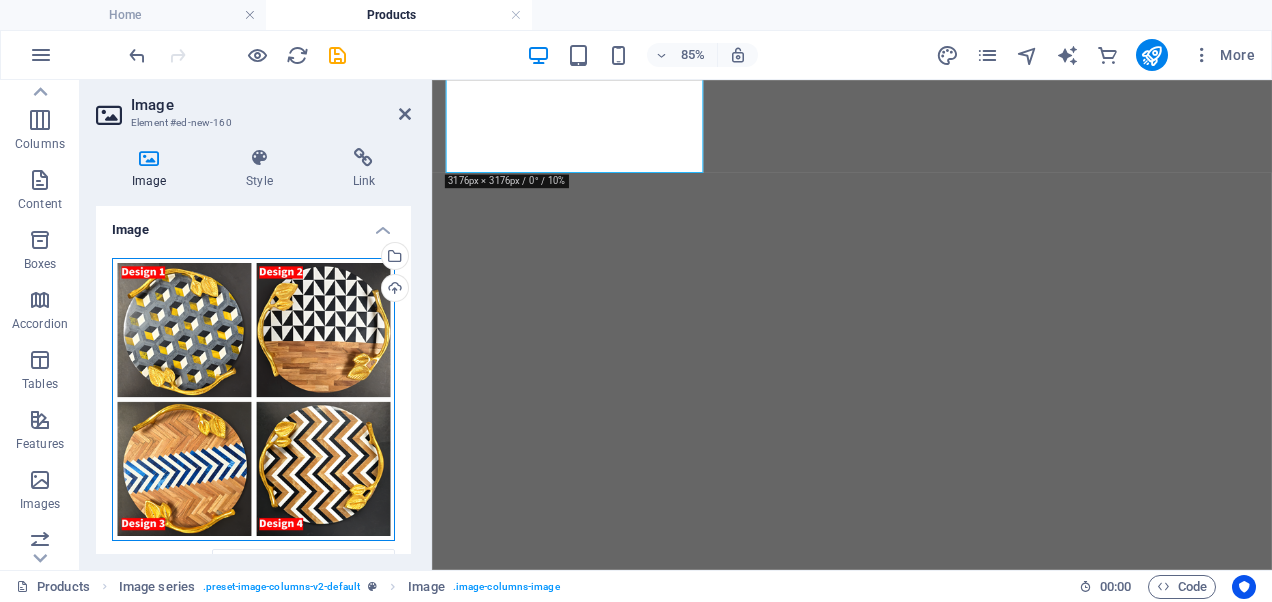 click on "Drag files here, click to choose files or select files from Files or our free stock photos & videos" at bounding box center [253, 399] 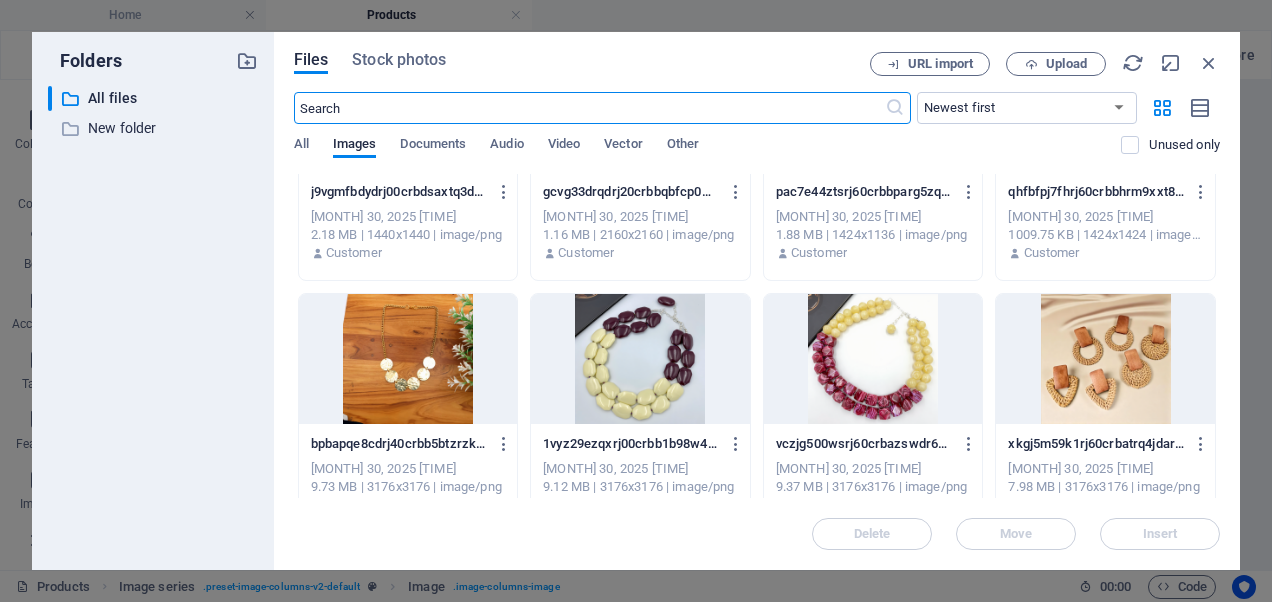 scroll, scrollTop: 900, scrollLeft: 0, axis: vertical 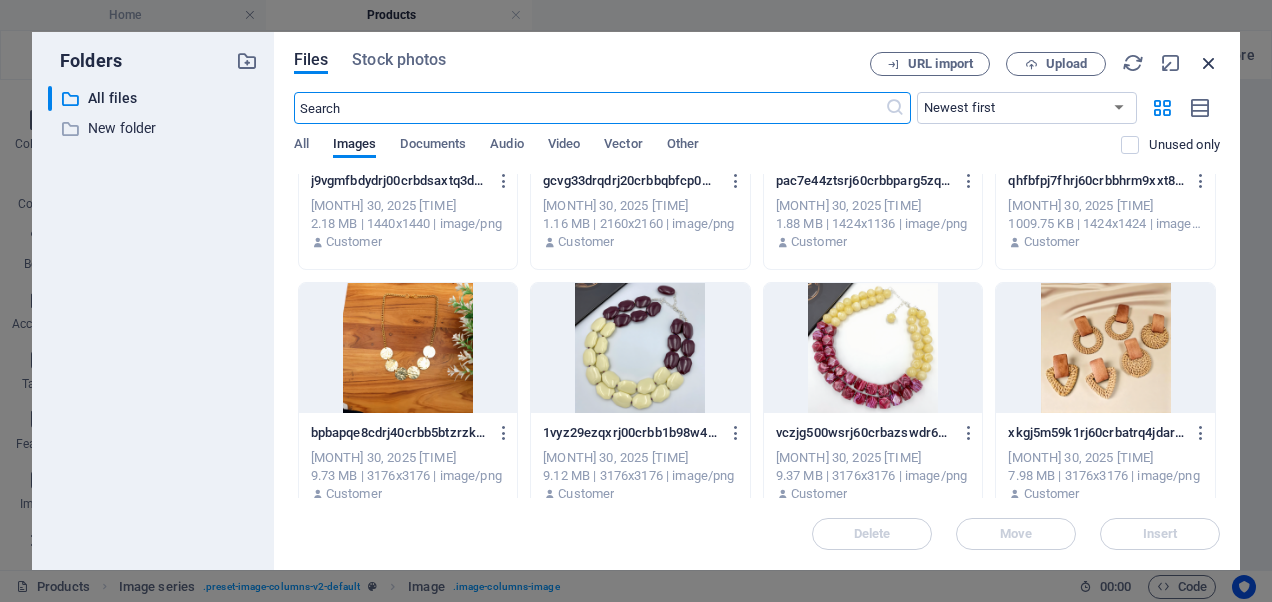 click at bounding box center (1209, 63) 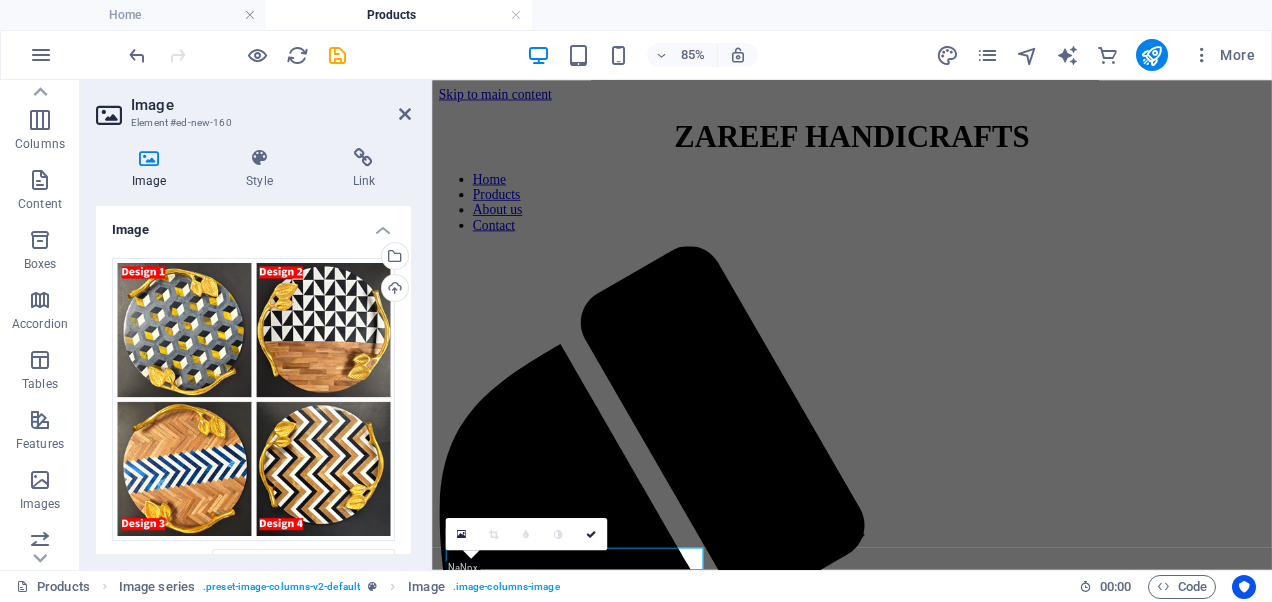 scroll, scrollTop: 2487, scrollLeft: 0, axis: vertical 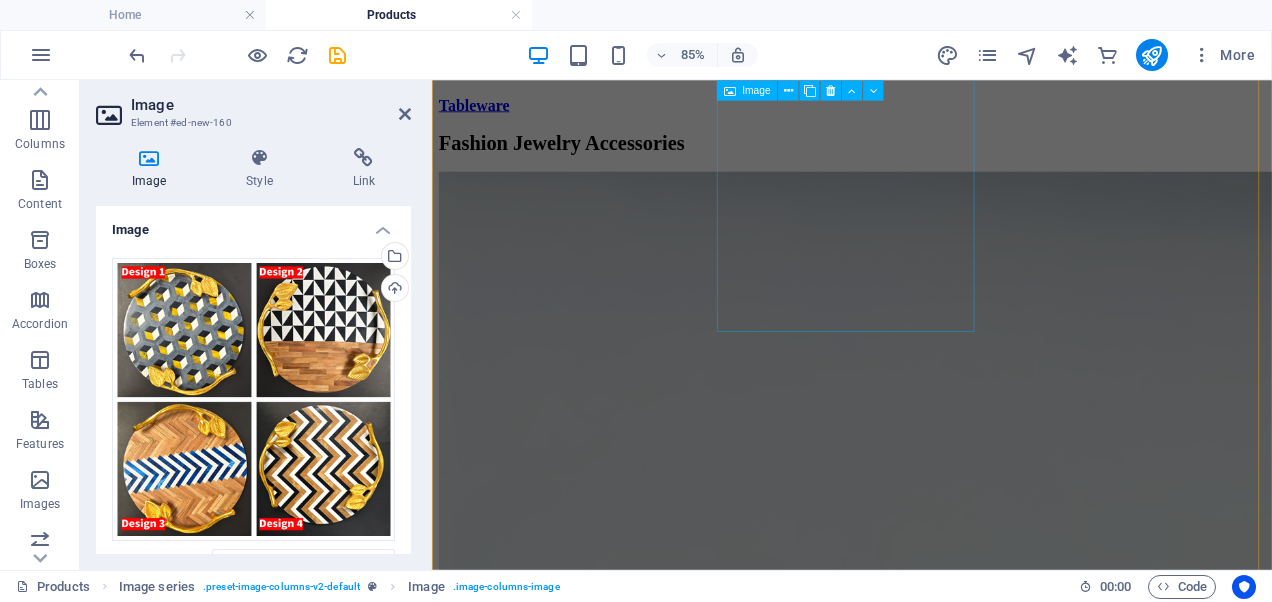 click at bounding box center (926, 36128) 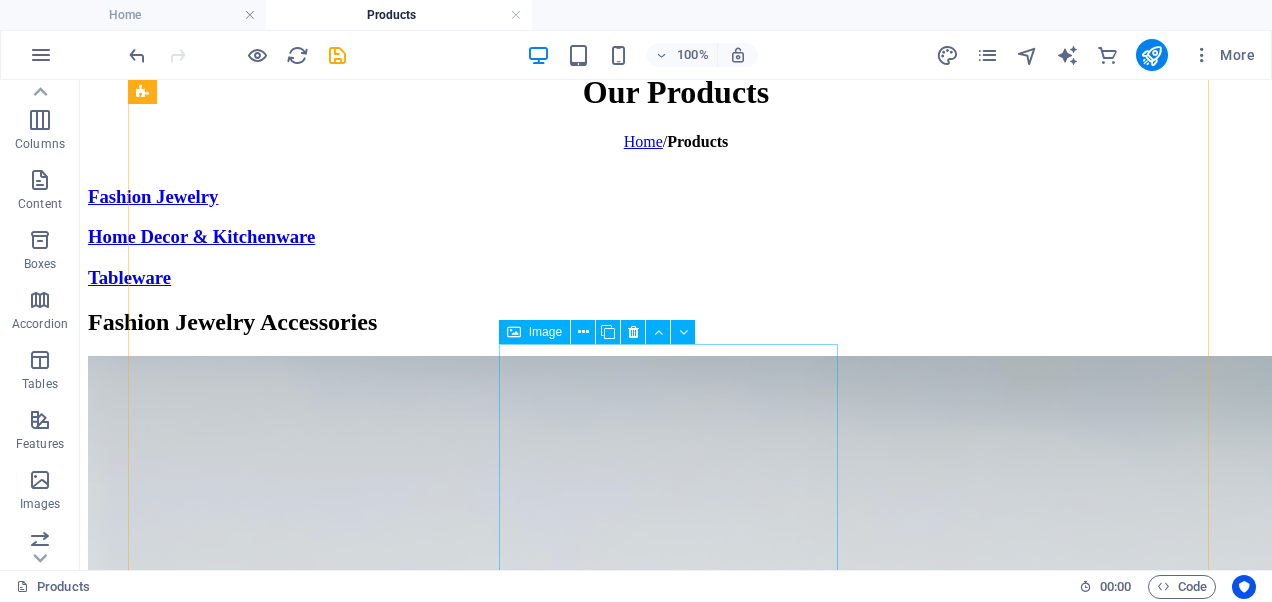 scroll, scrollTop: 2300, scrollLeft: 0, axis: vertical 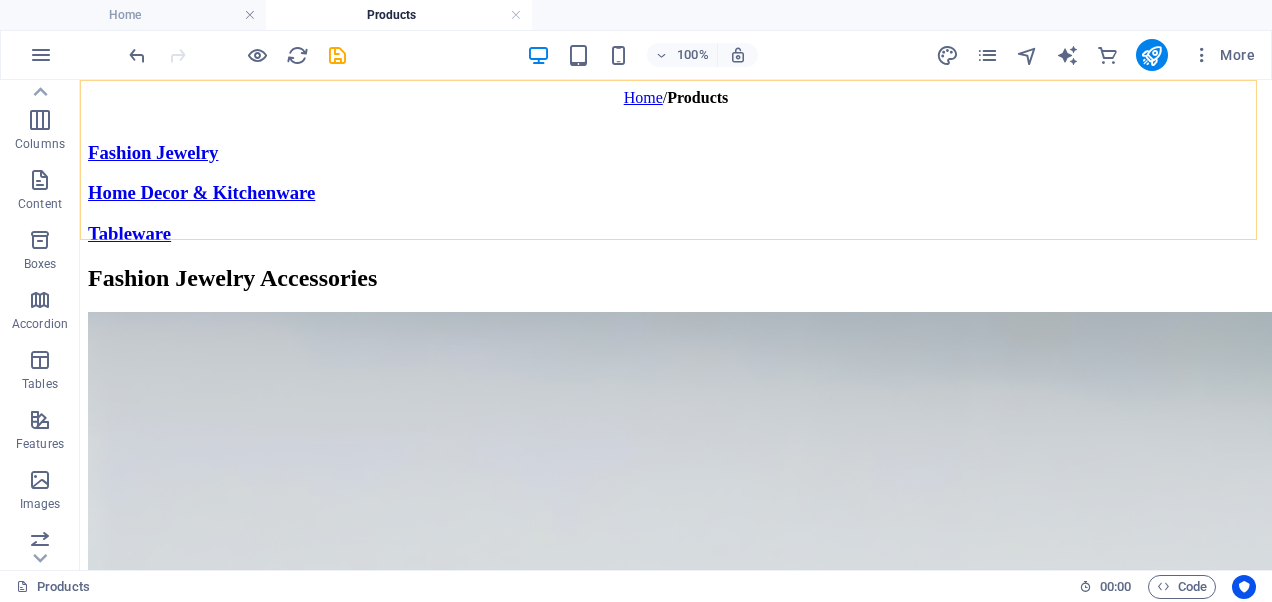 click on "ZAREEF HANDICRAFTS Home Products About us Contact" at bounding box center [676, -1318] 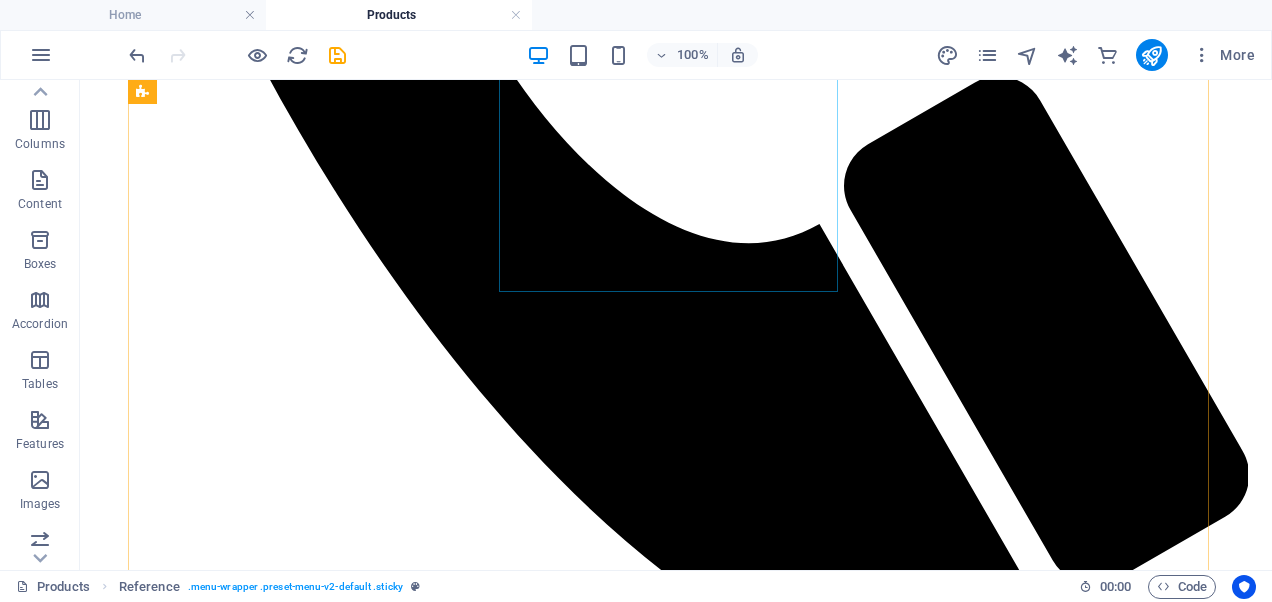 scroll, scrollTop: 1200, scrollLeft: 0, axis: vertical 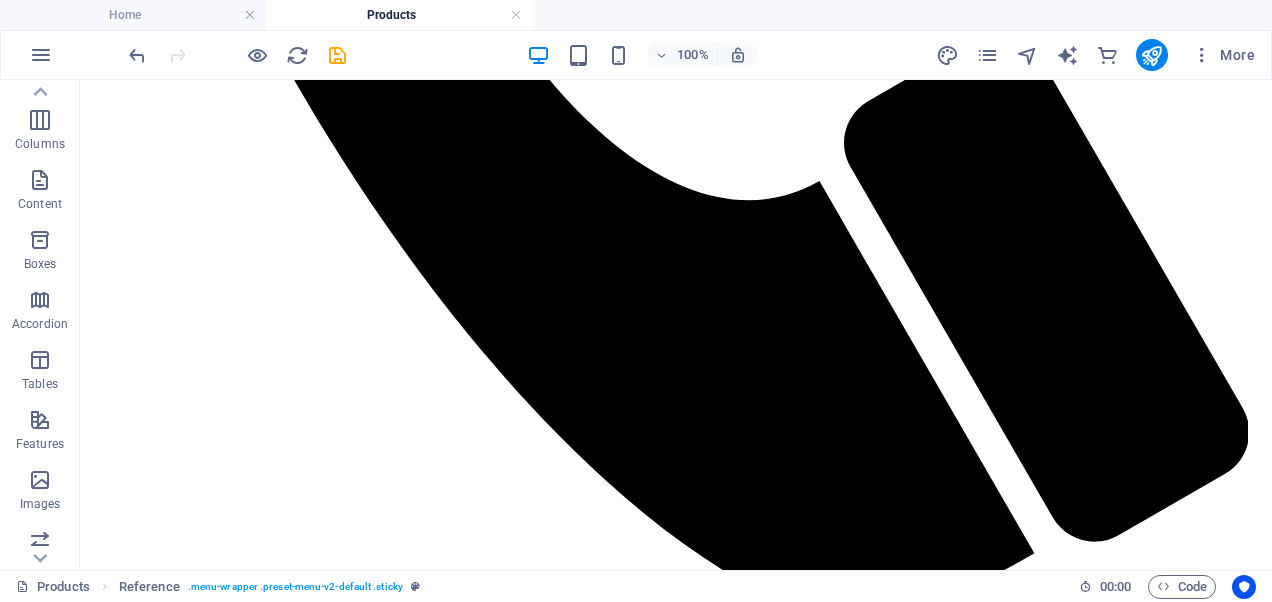 click on "Skip to main content
ZAREEF HANDICRAFTS Home Products About us Contact Our Products Home  /  Products Fashion Jewelry Home Decor & Kitchenware Tableware                       Fashion Jewelry Accessories                      Home Decor & Kitchenware Can’t find what you’re looking for? Contact us now! Address        Houz Katora Sarai Tarin              Sambhal (India) Phone Phone:  +91 8650505769 0123 - 456789 0123 - 456789 0123 - 456789 +91 8218613031 Contact Info@zareefhandicrafts.com Zaid@zareefhandicrafts.com Contact@zareefhandicrafts.com Legal Notice  |  Privacy Policy" at bounding box center [676, 33426] 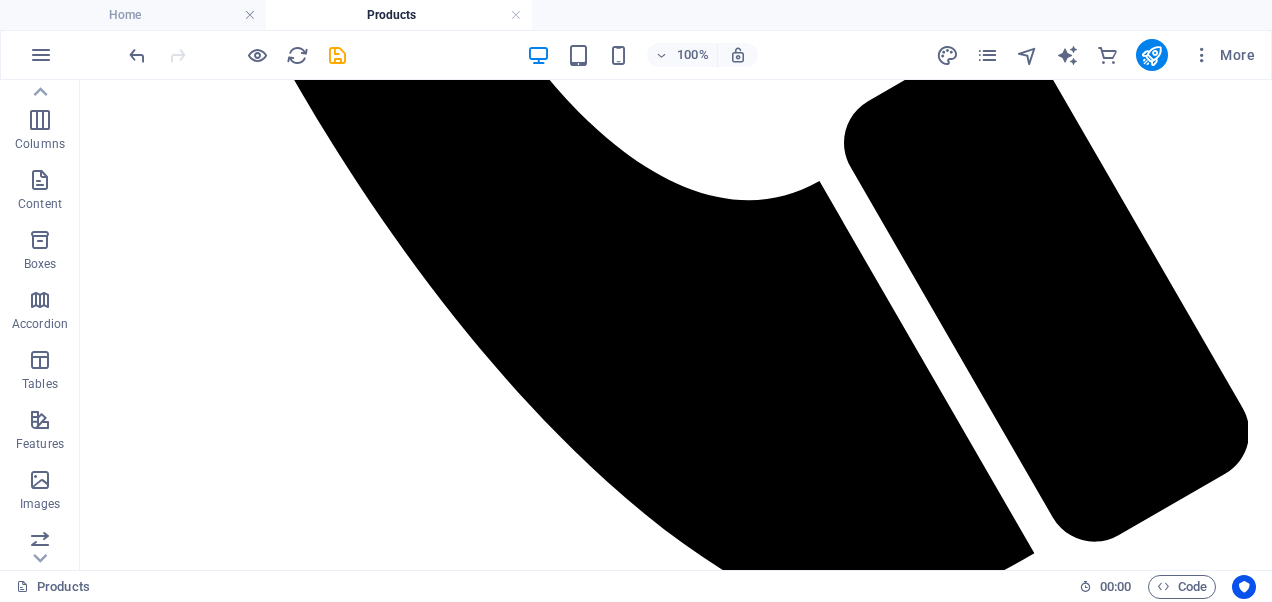 click on "Home Products" at bounding box center [636, 15] 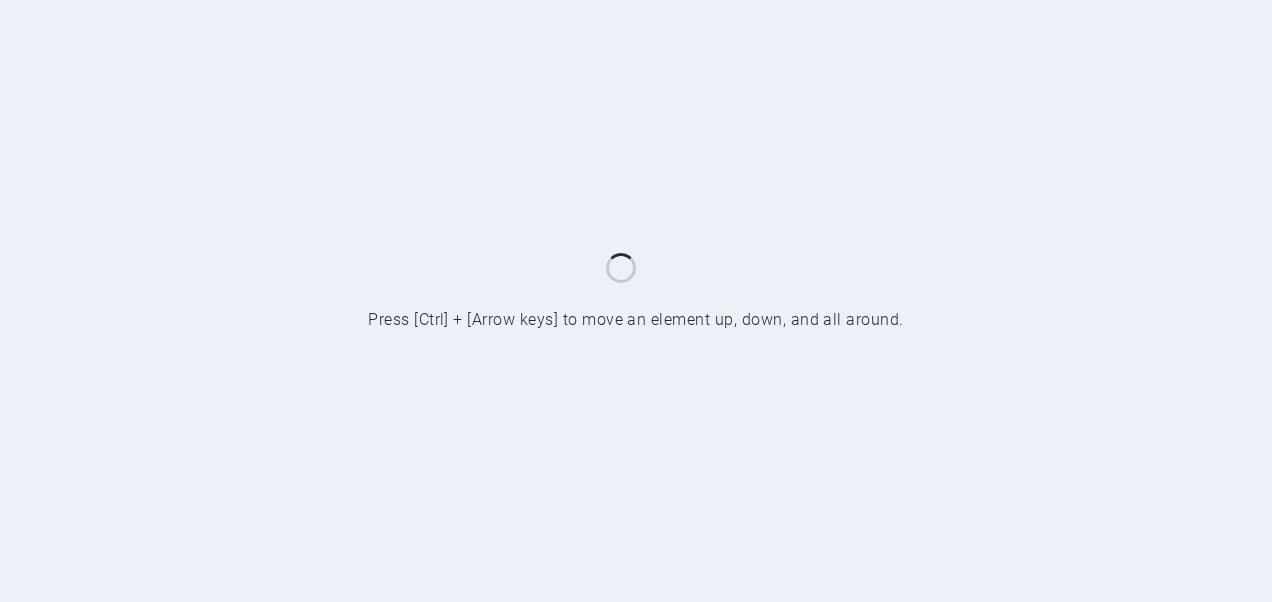 scroll, scrollTop: 0, scrollLeft: 0, axis: both 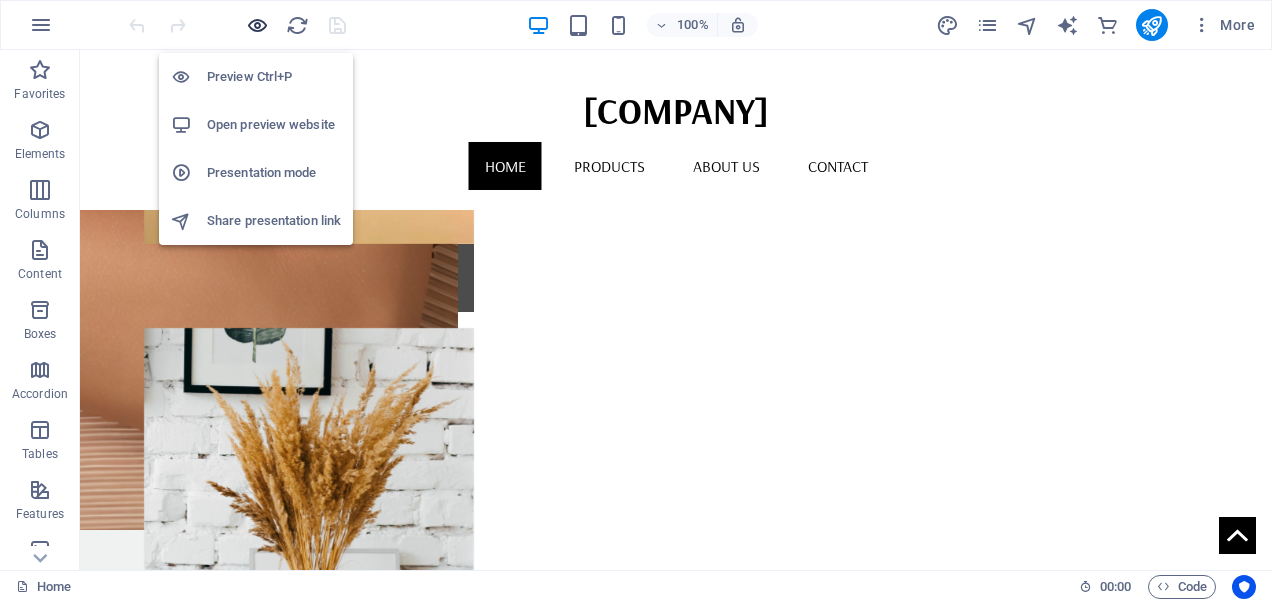 click at bounding box center (257, 25) 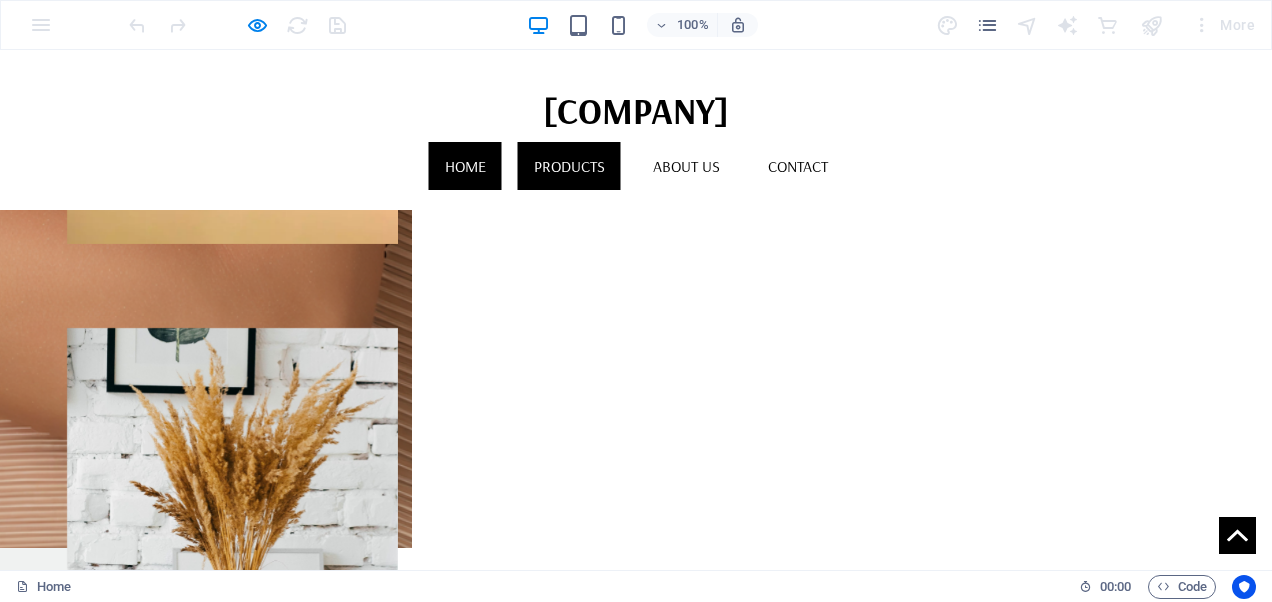click on "Products" at bounding box center [569, 166] 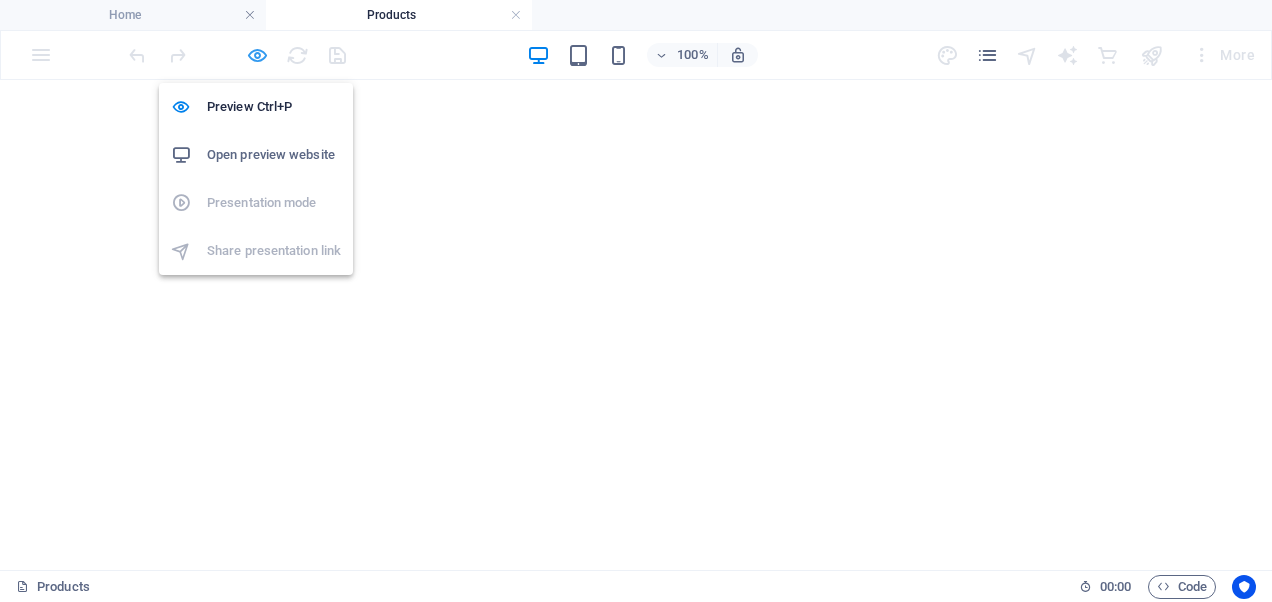click at bounding box center [257, 55] 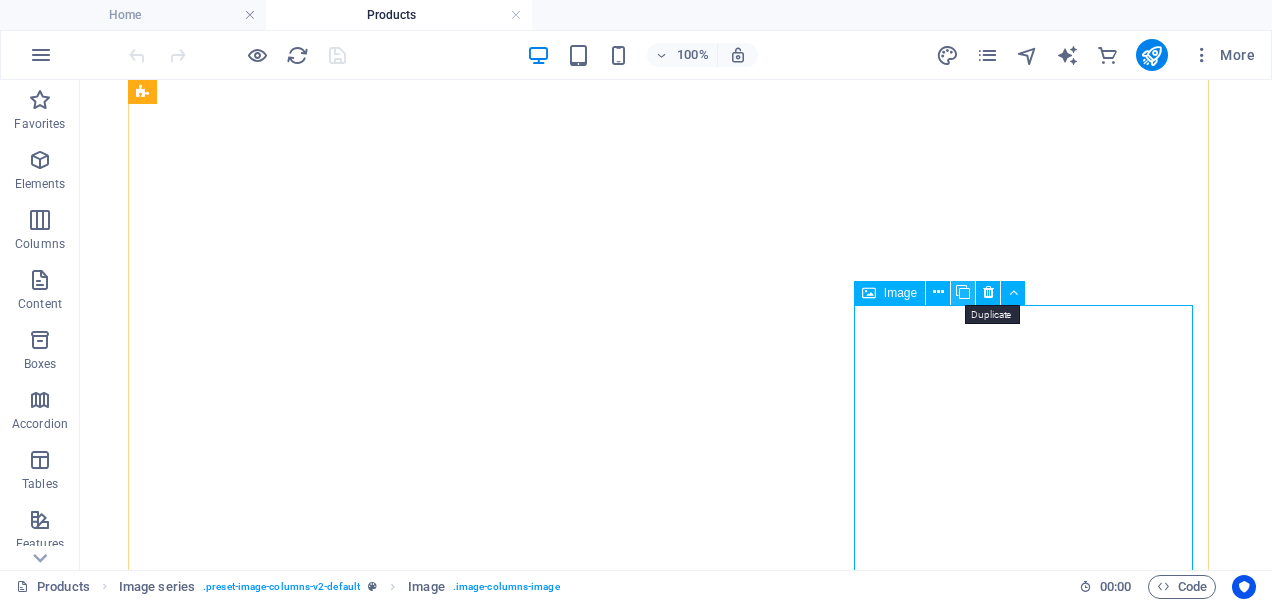 click at bounding box center (963, 292) 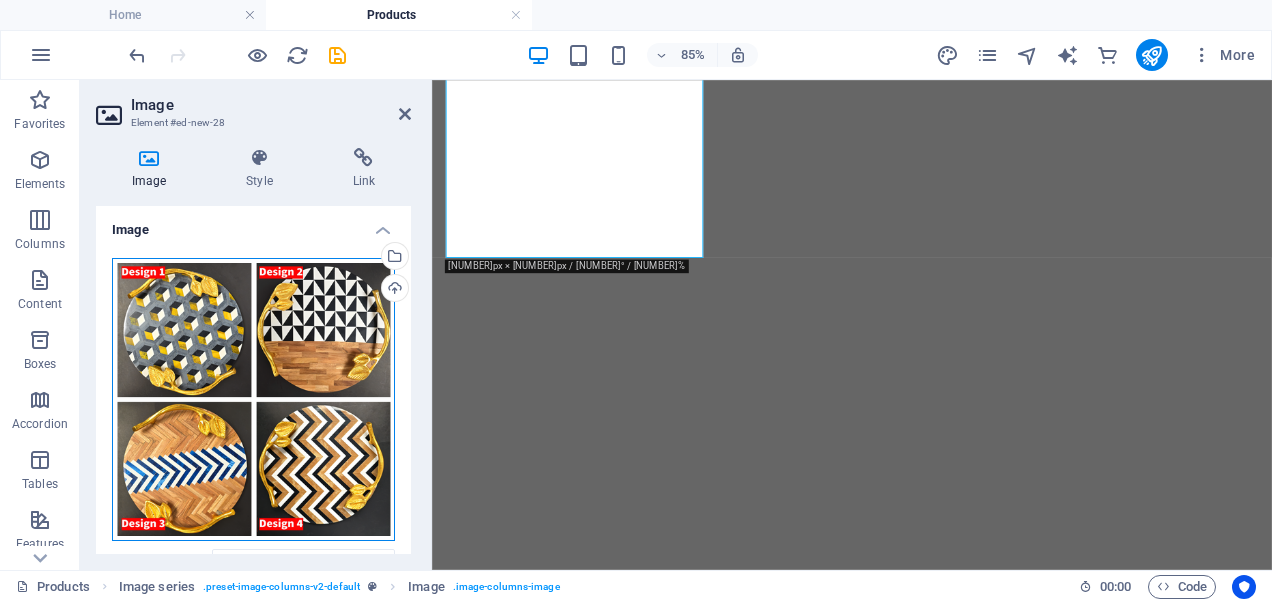 click on "Drag files here, click to choose files or select files from Files or our free stock photos & videos" at bounding box center [253, 399] 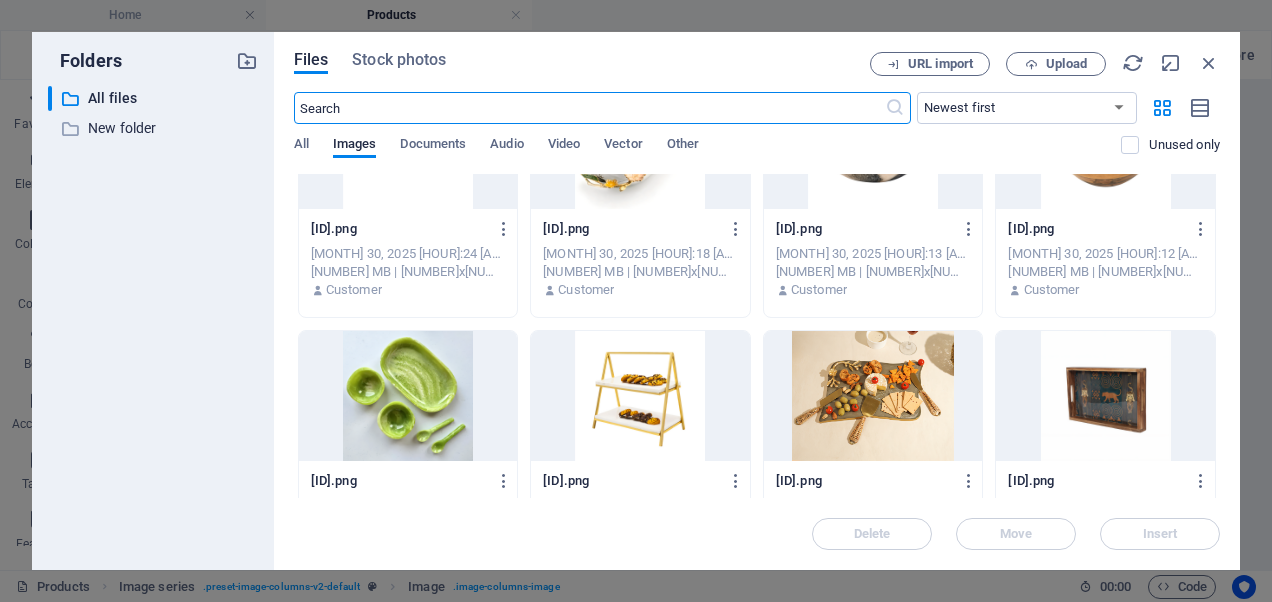scroll, scrollTop: 400, scrollLeft: 0, axis: vertical 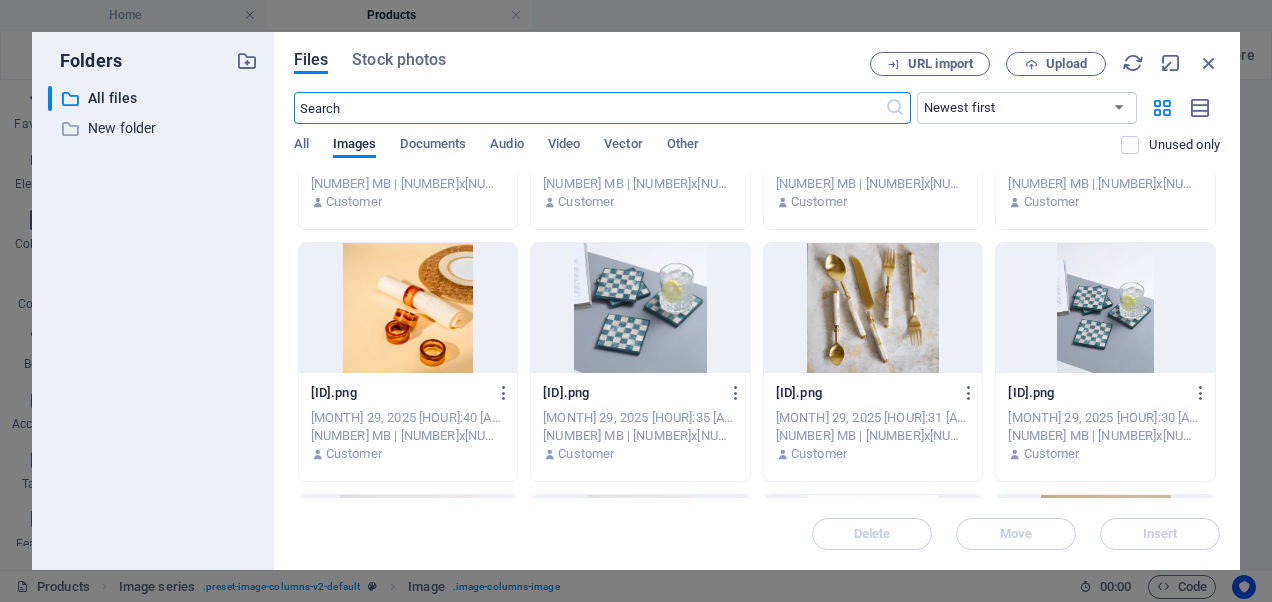 click at bounding box center (408, 308) 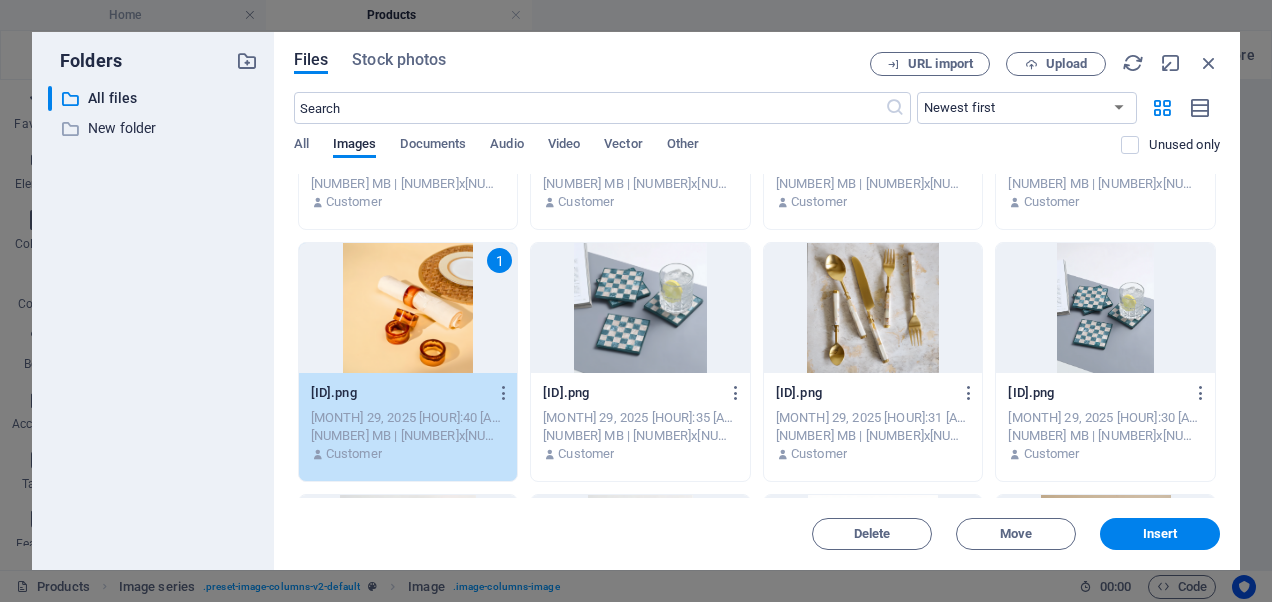 click on "1" at bounding box center (408, 308) 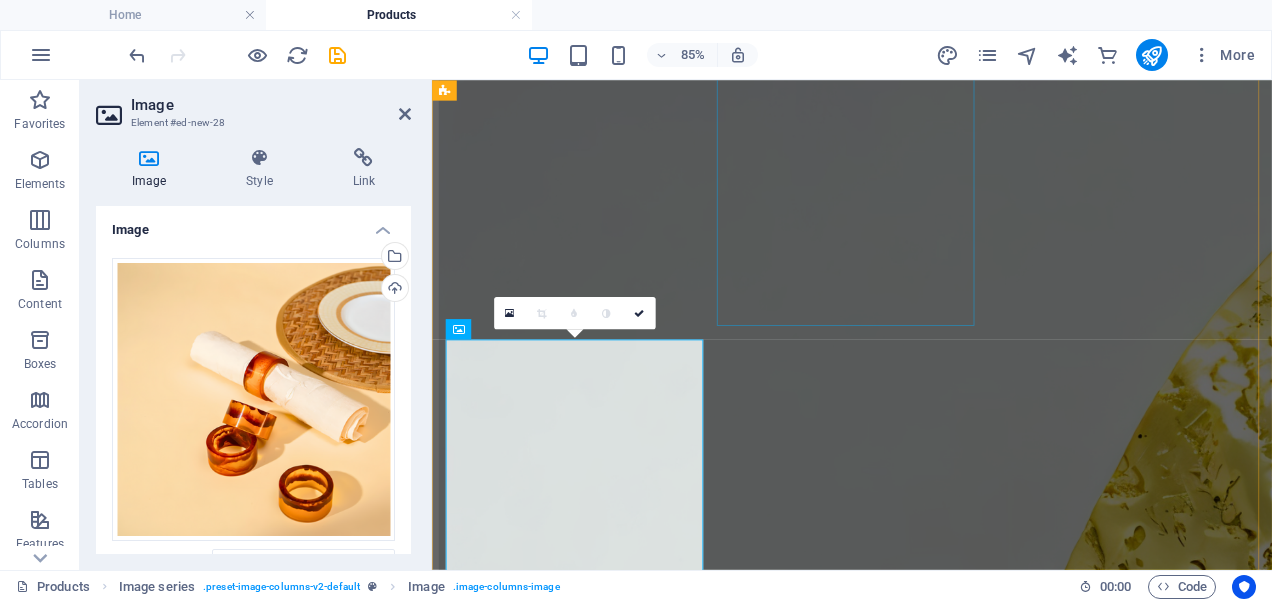 scroll, scrollTop: 2830, scrollLeft: 0, axis: vertical 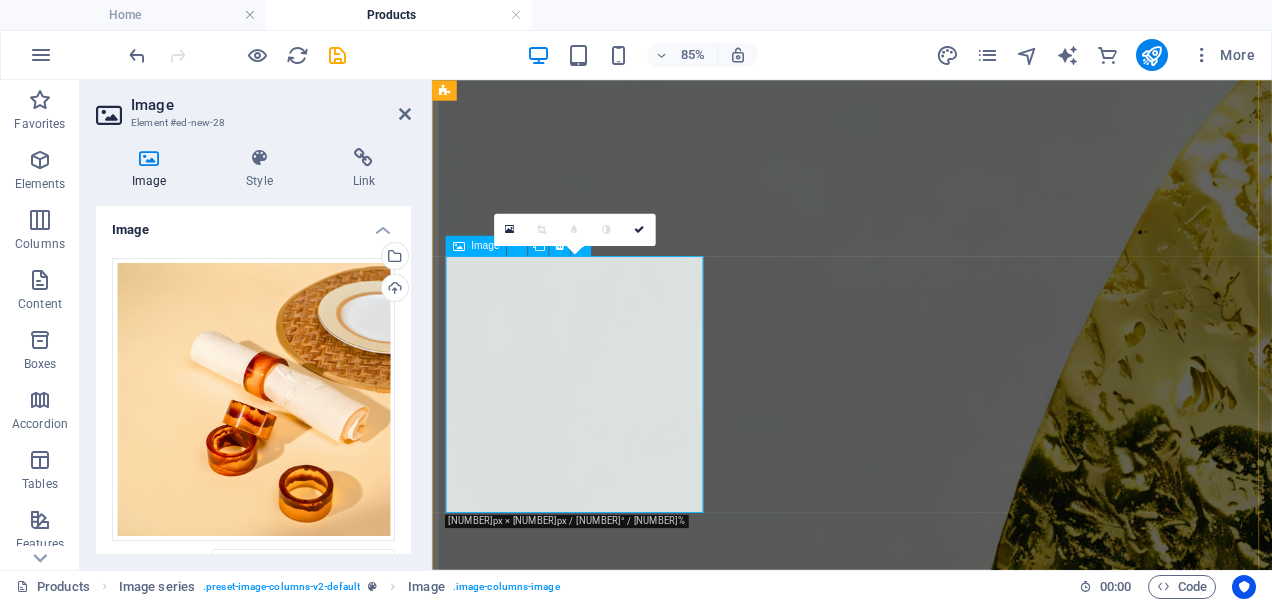 click at bounding box center (926, 52889) 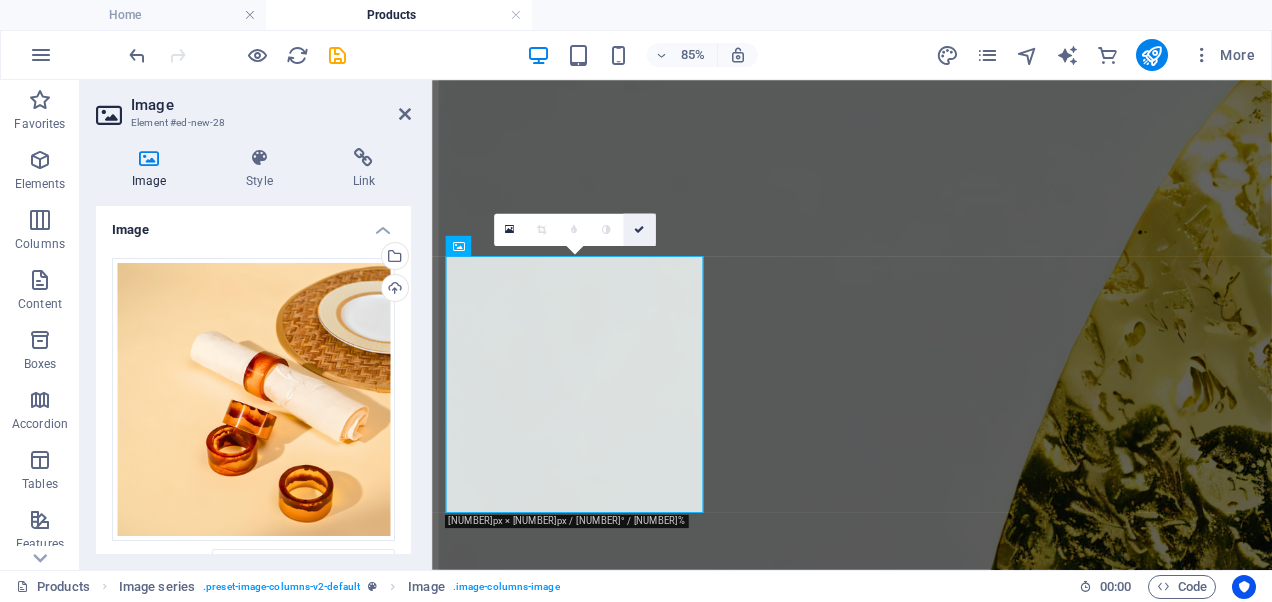 drag, startPoint x: 646, startPoint y: 228, endPoint x: 755, endPoint y: 116, distance: 156.285 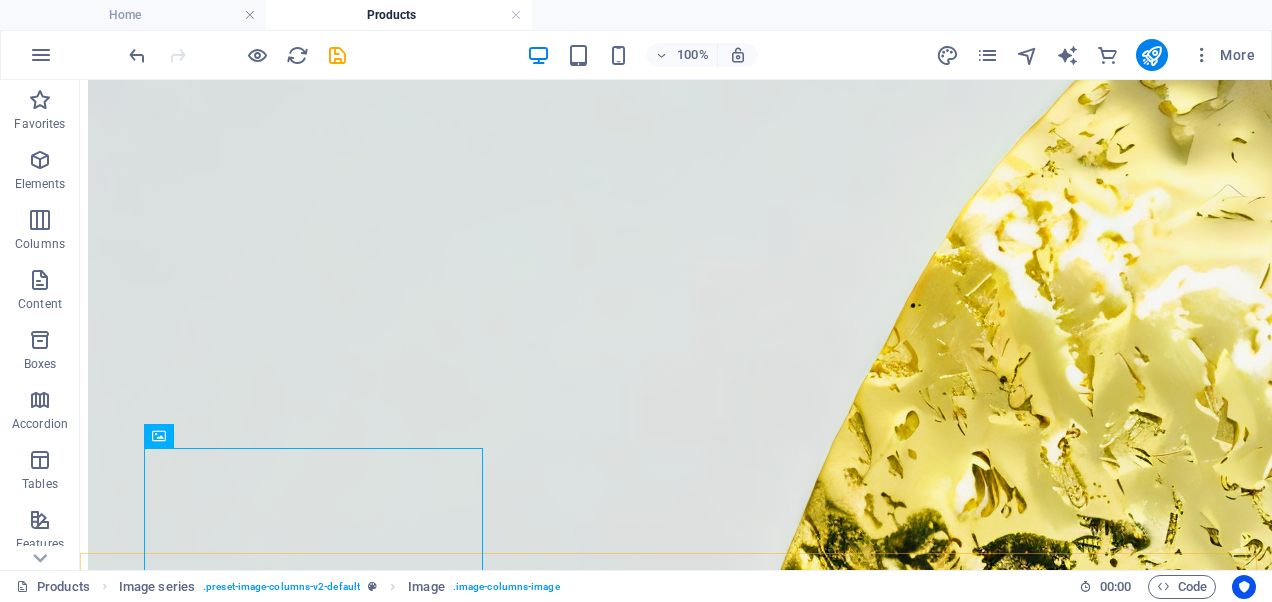 scroll, scrollTop: 3156, scrollLeft: 0, axis: vertical 